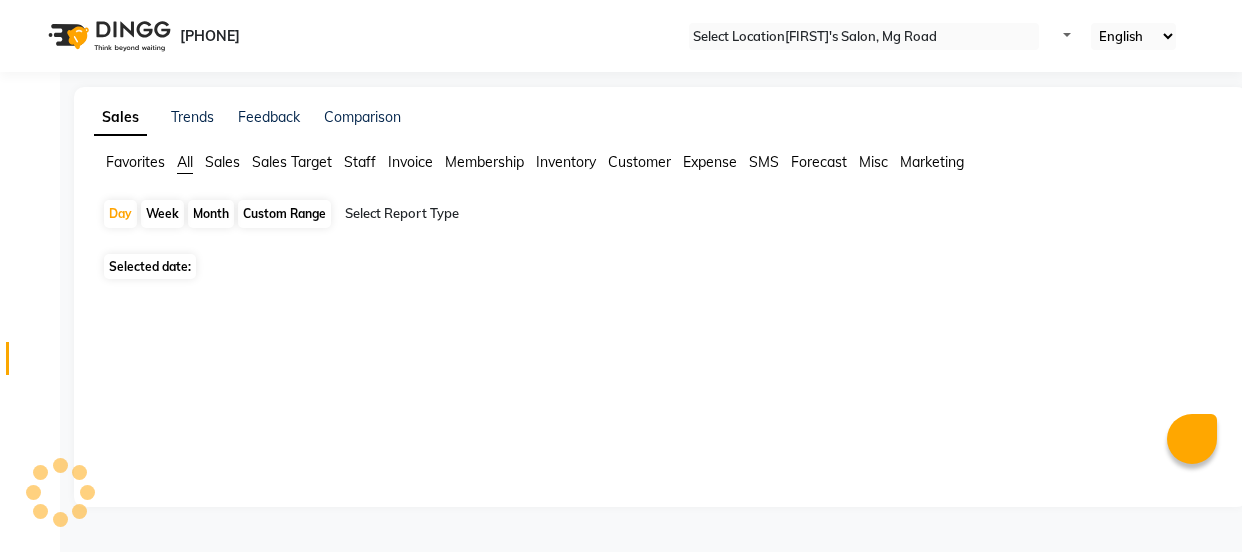scroll, scrollTop: 0, scrollLeft: 0, axis: both 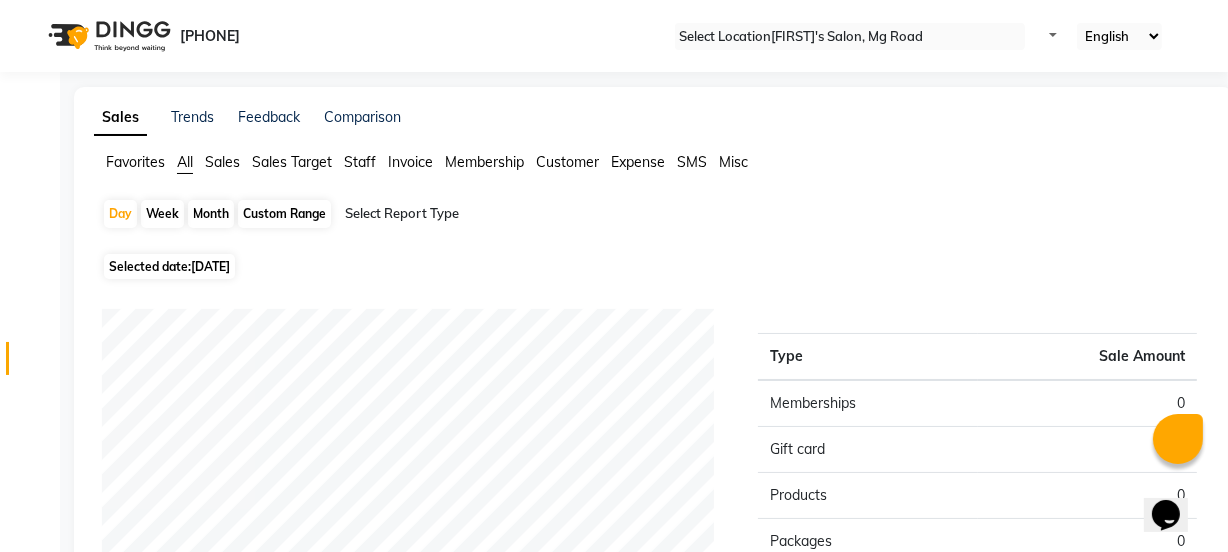 click on "Staff" at bounding box center (135, 162) 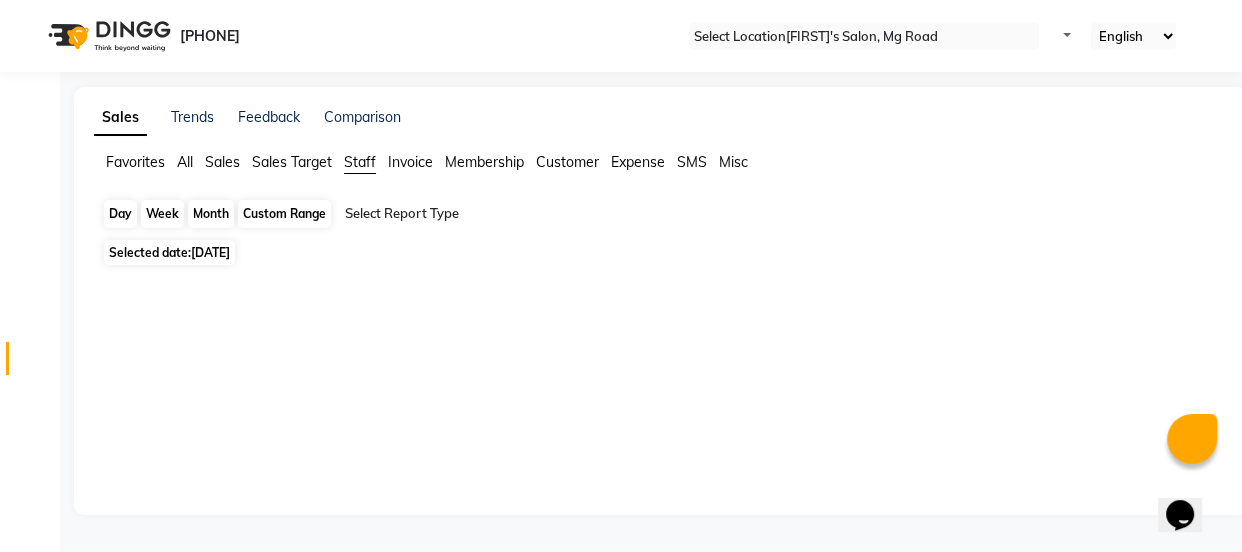 click on "Day" at bounding box center (120, 214) 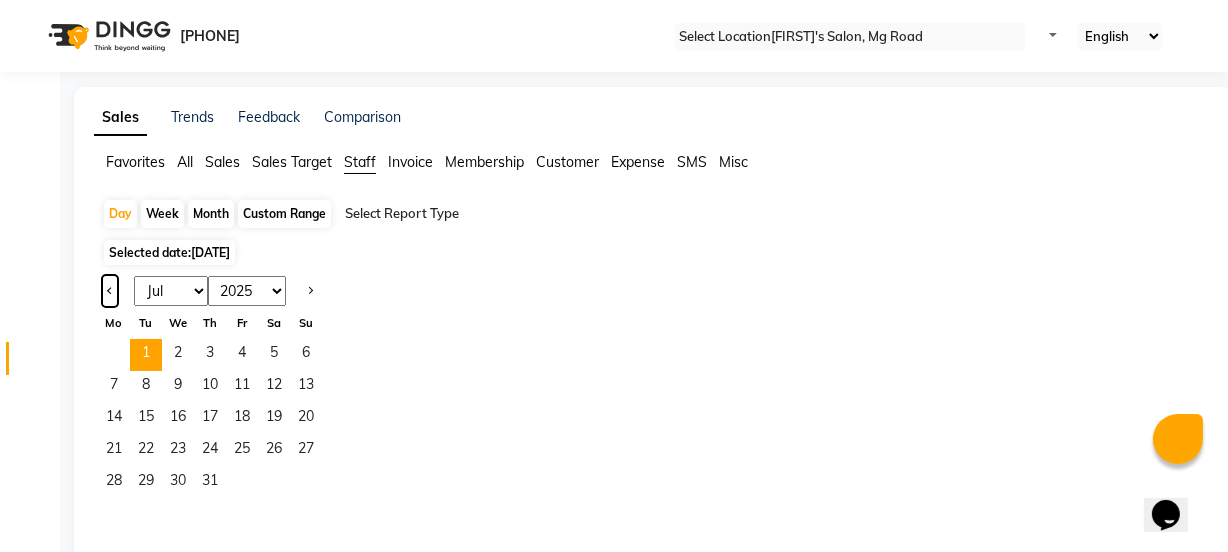 click at bounding box center [110, 291] 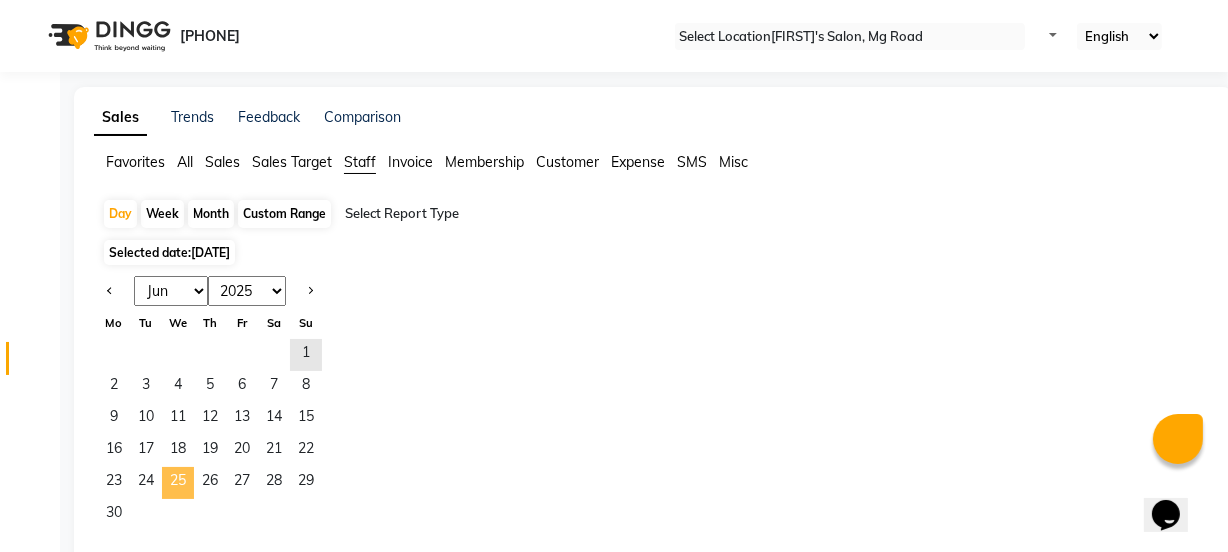 click on "25" at bounding box center [178, 483] 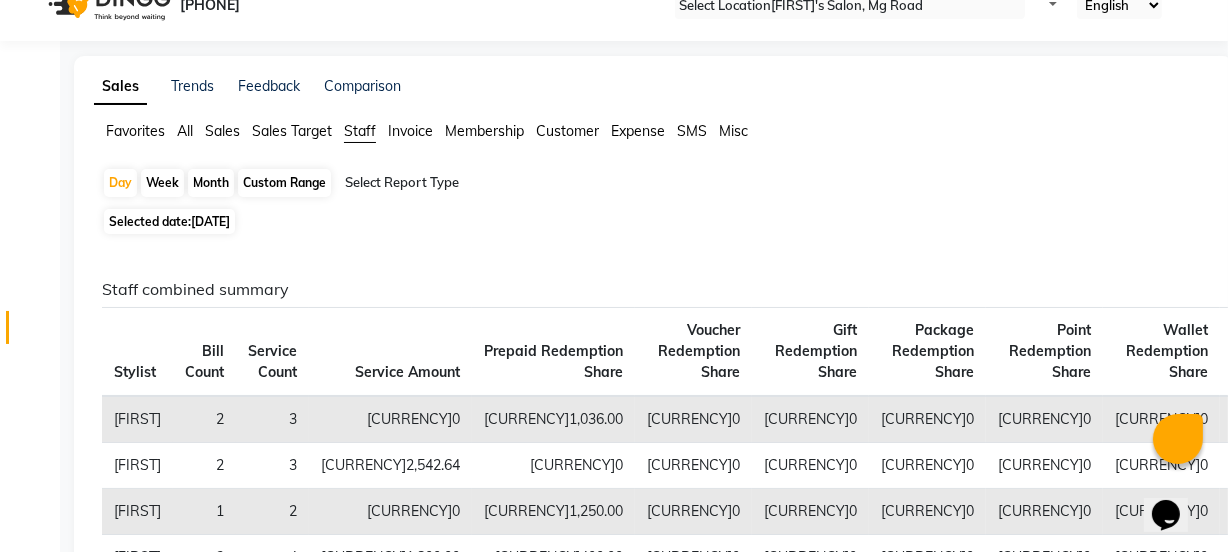 scroll, scrollTop: 0, scrollLeft: 0, axis: both 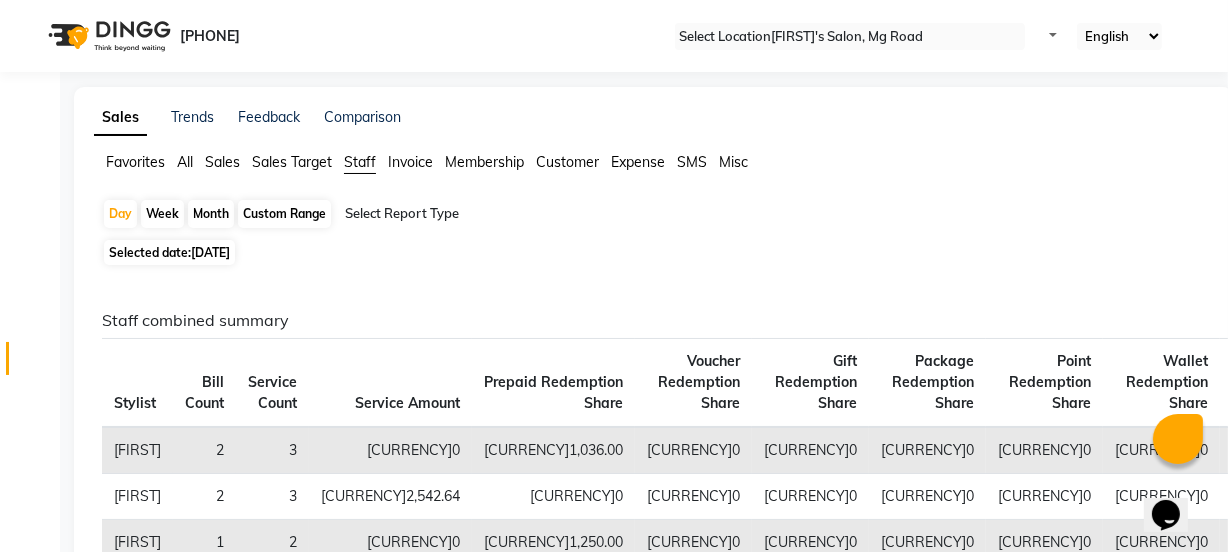 drag, startPoint x: 207, startPoint y: 214, endPoint x: 196, endPoint y: 213, distance: 11.045361 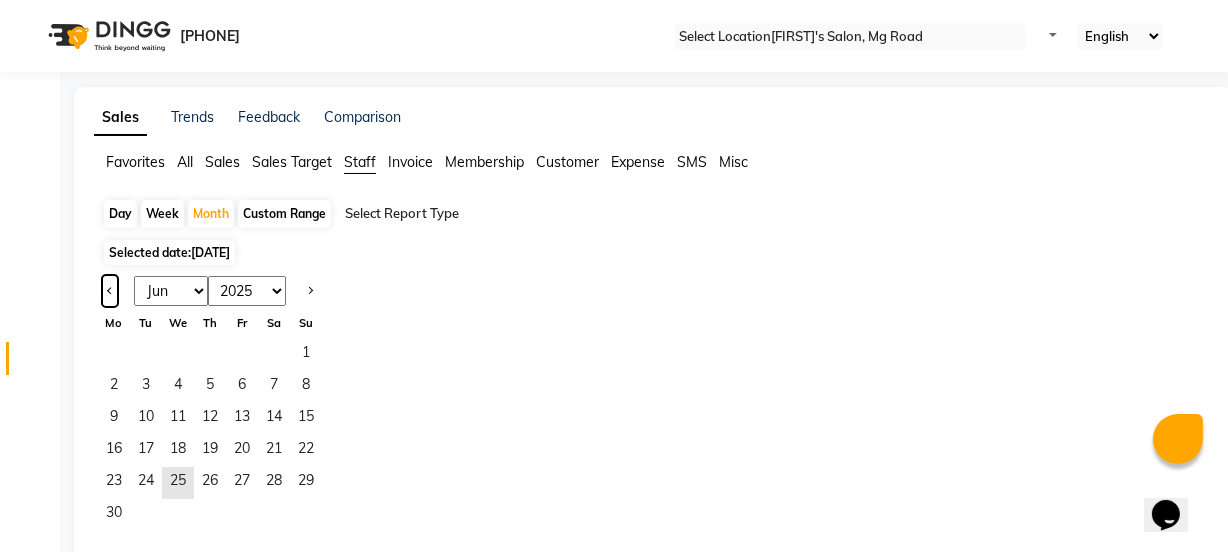 click at bounding box center [110, 291] 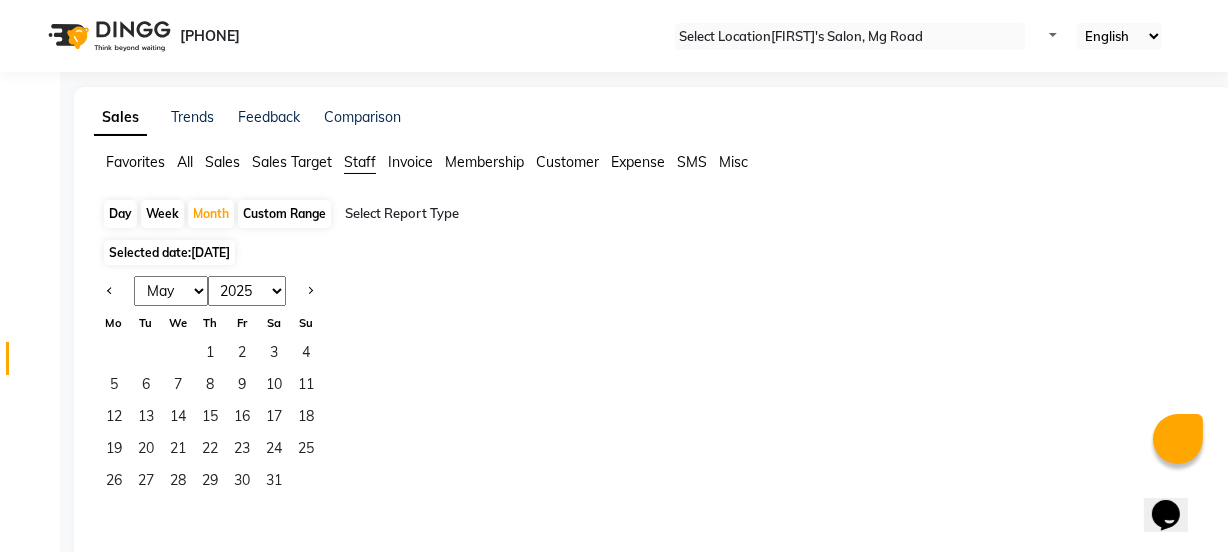 click on "Jan Feb Mar Apr May Jun Jul Aug Sep Oct Nov Dec" at bounding box center [171, 291] 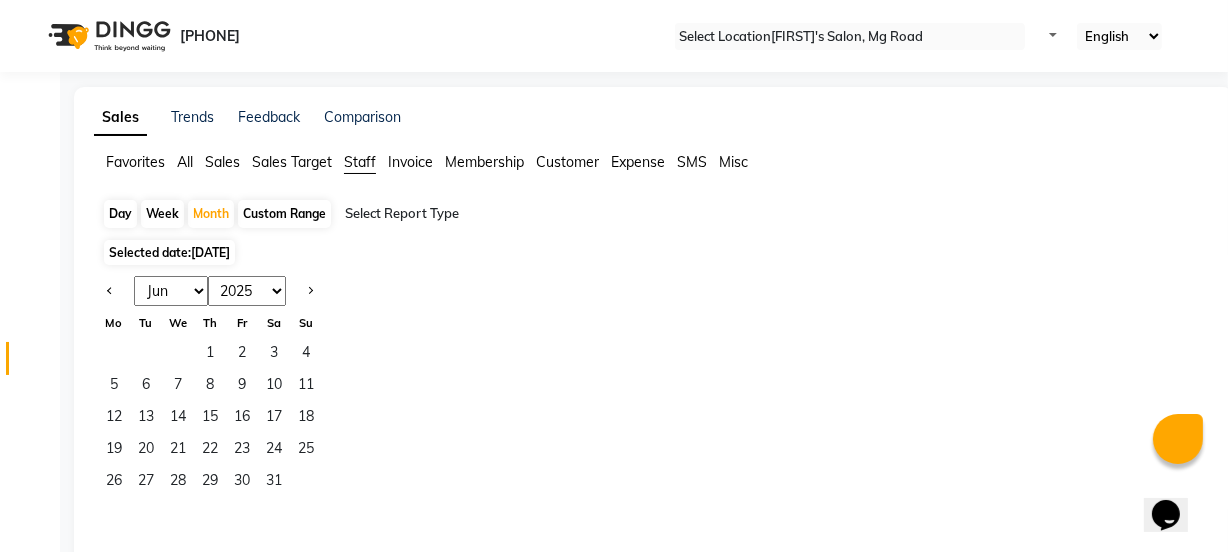 click on "Jan Feb Mar Apr May Jun Jul Aug Sep Oct Nov Dec" at bounding box center [171, 291] 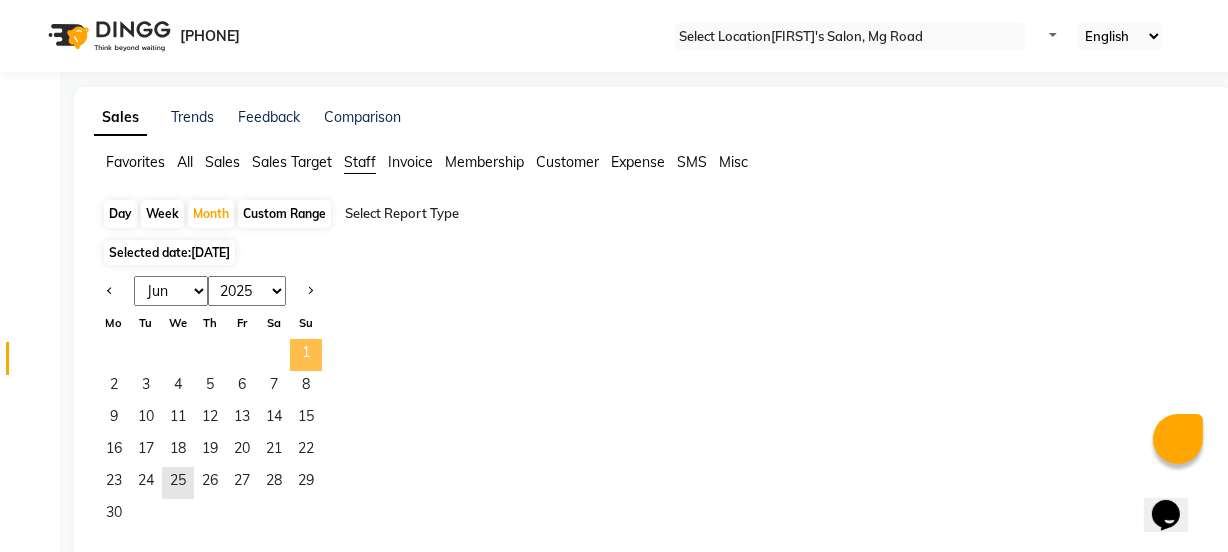 click on "1" at bounding box center (306, 355) 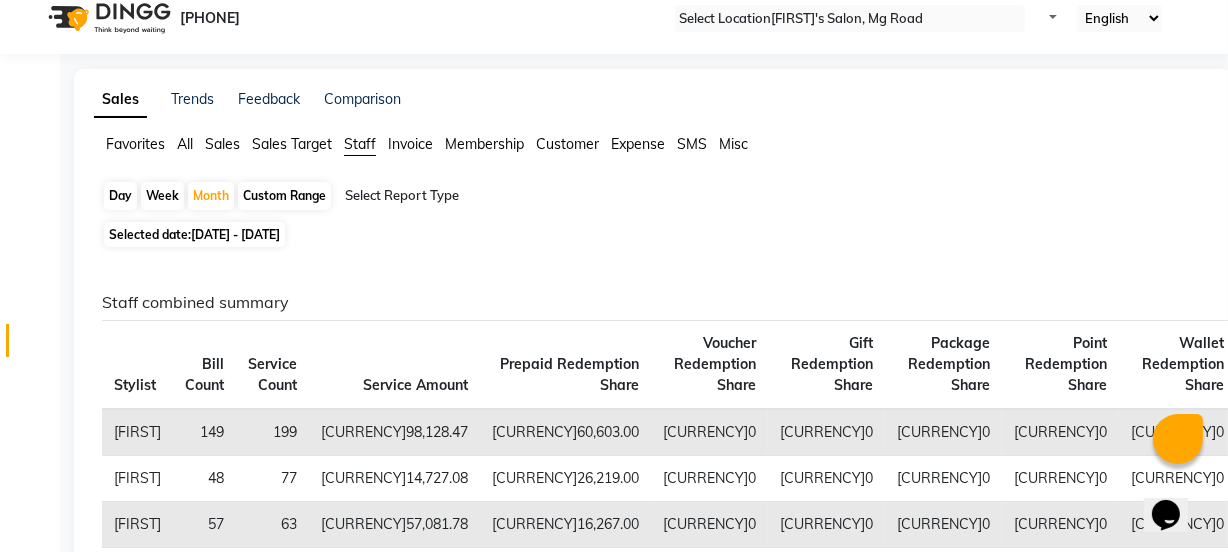 scroll, scrollTop: 0, scrollLeft: 0, axis: both 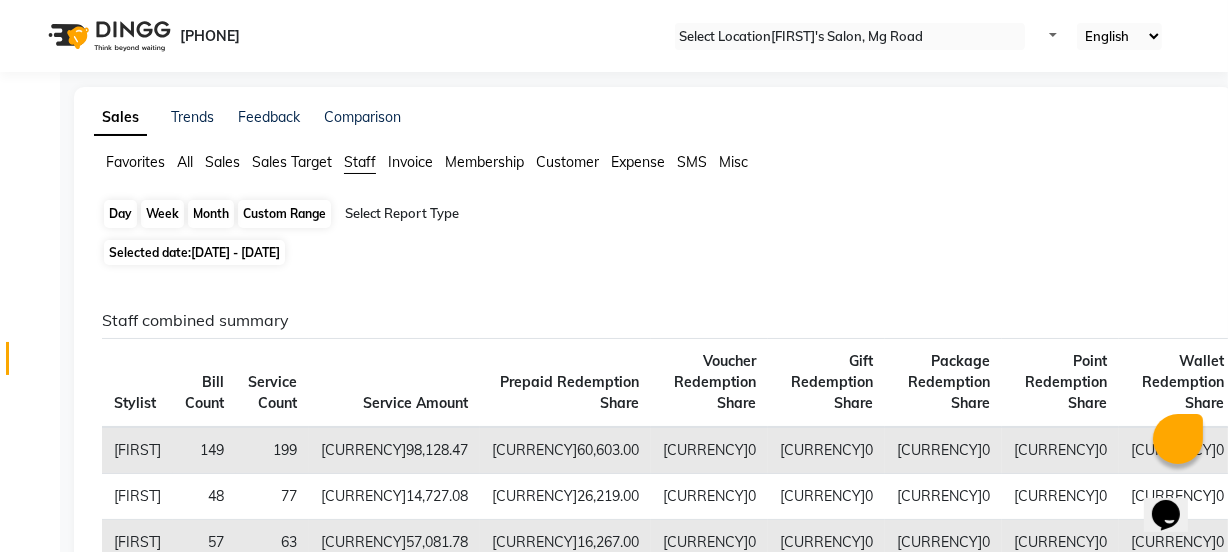 click on "Month" at bounding box center [211, 214] 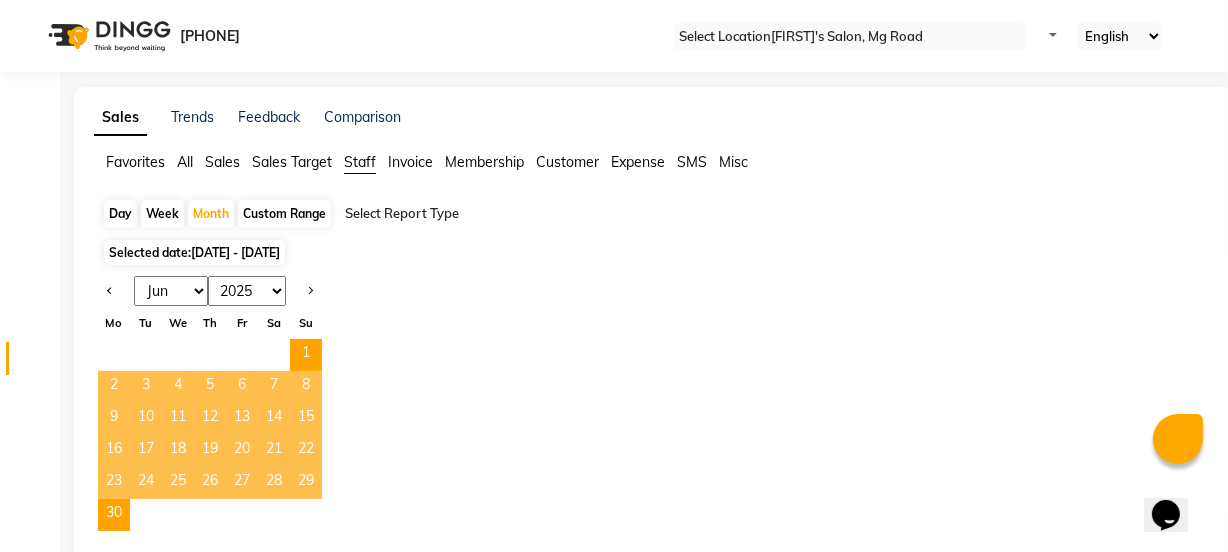 click on "Jan Feb Mar Apr May Jun Jul Aug Sep Oct Nov Dec" at bounding box center [171, 291] 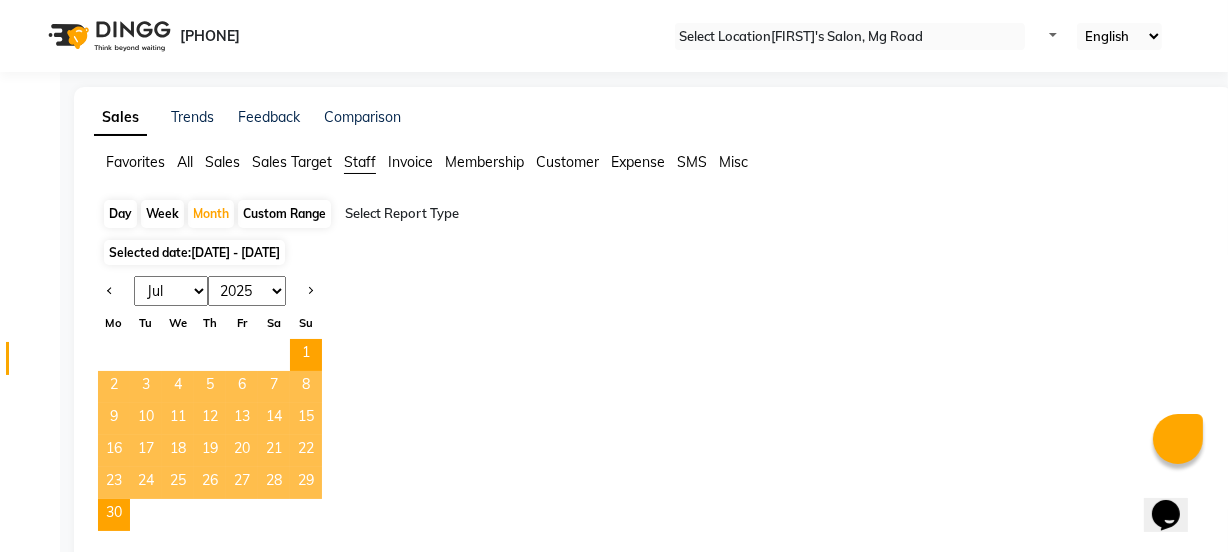 click on "Jan Feb Mar Apr May Jun Jul Aug Sep Oct Nov Dec" at bounding box center (171, 291) 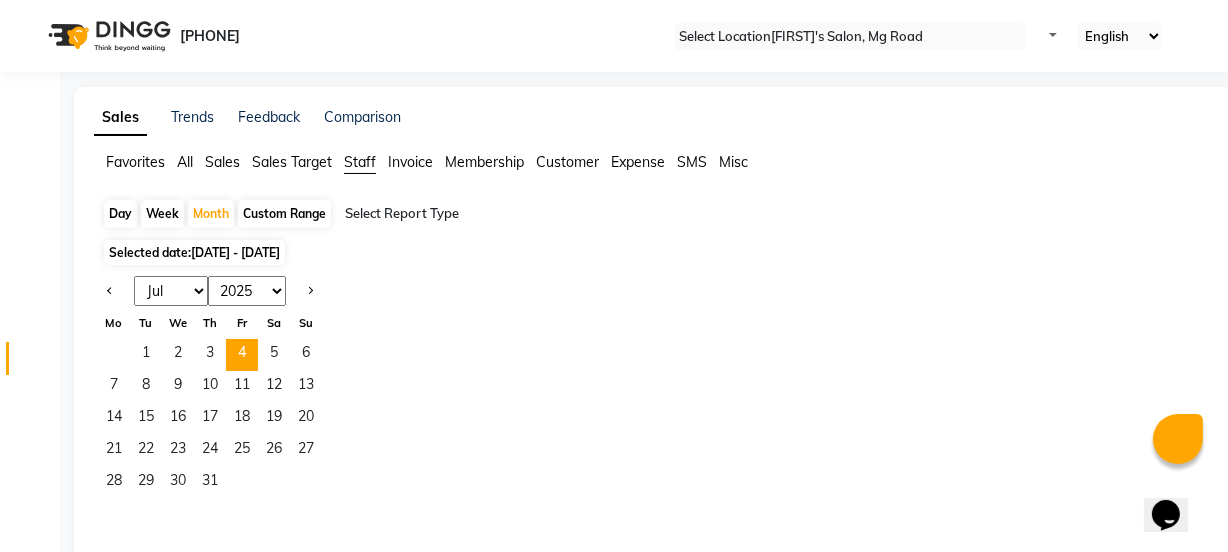 drag, startPoint x: 242, startPoint y: 312, endPoint x: 246, endPoint y: 350, distance: 38.209946 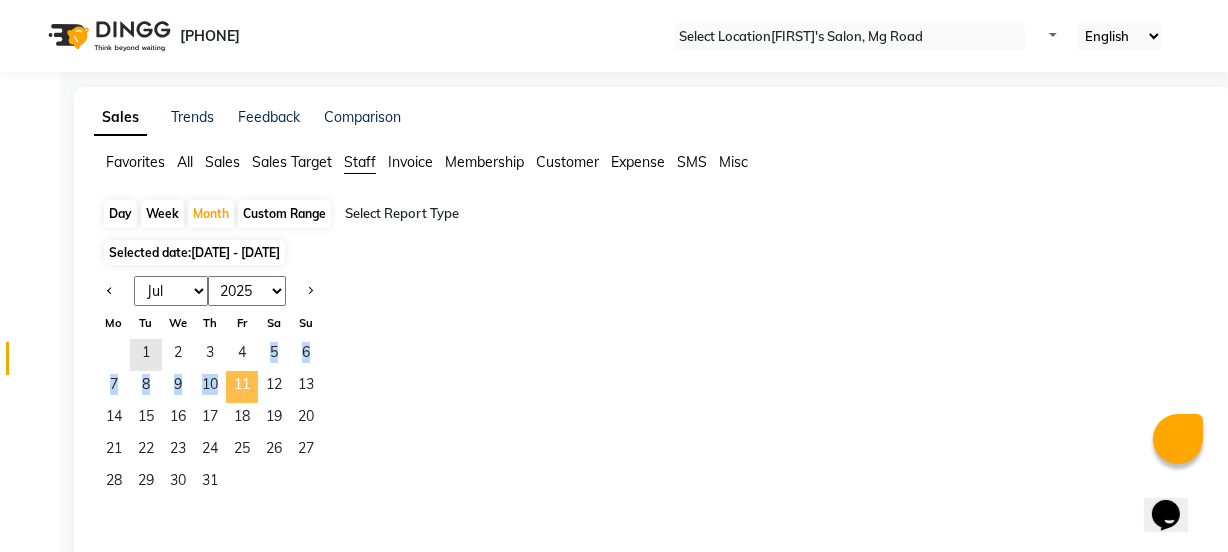 drag, startPoint x: 246, startPoint y: 350, endPoint x: 246, endPoint y: 379, distance: 29 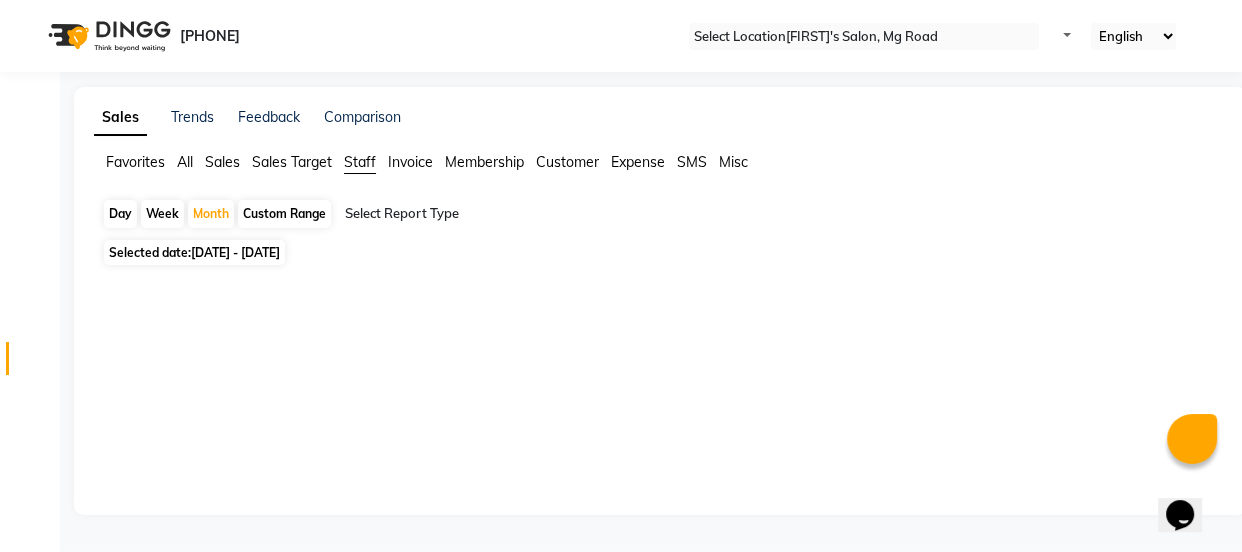 click on "Custom Range" at bounding box center [284, 214] 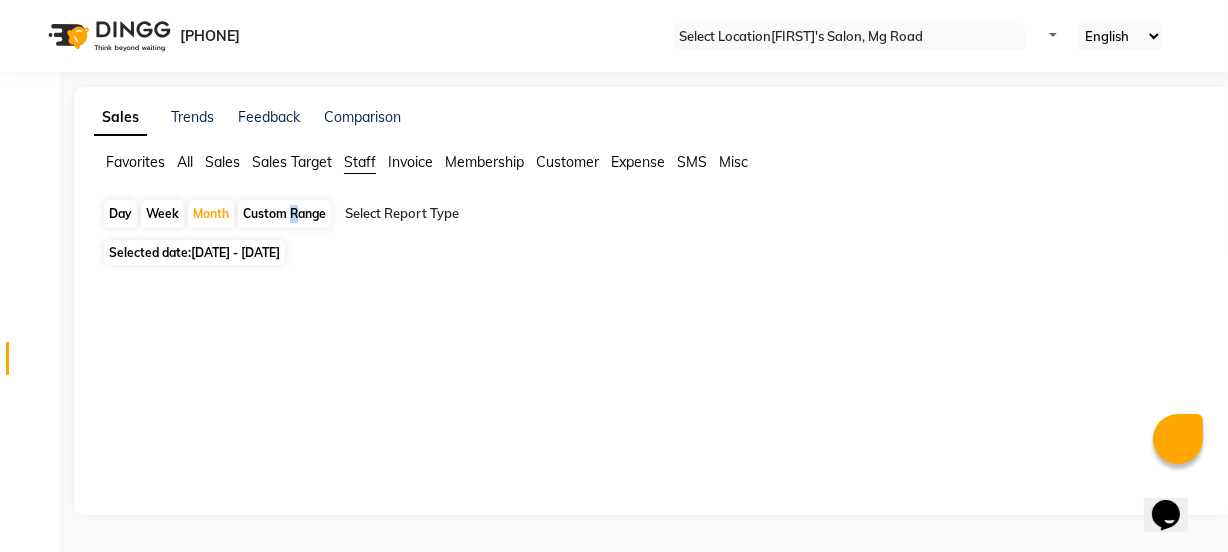 click on "Custom Range" at bounding box center (284, 214) 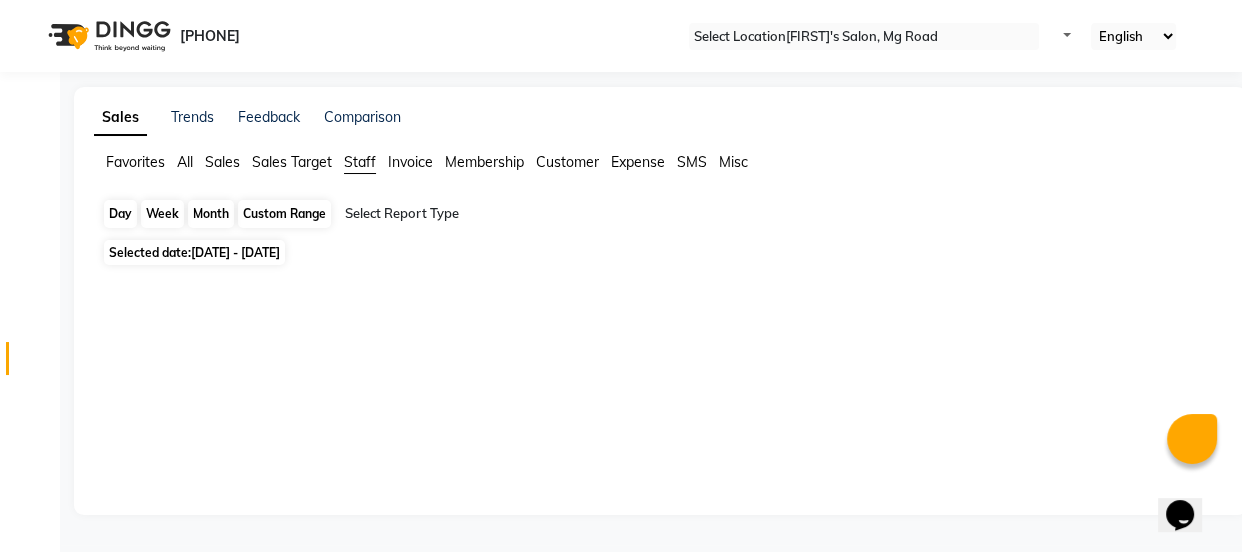 click on "Custom Range" at bounding box center [284, 214] 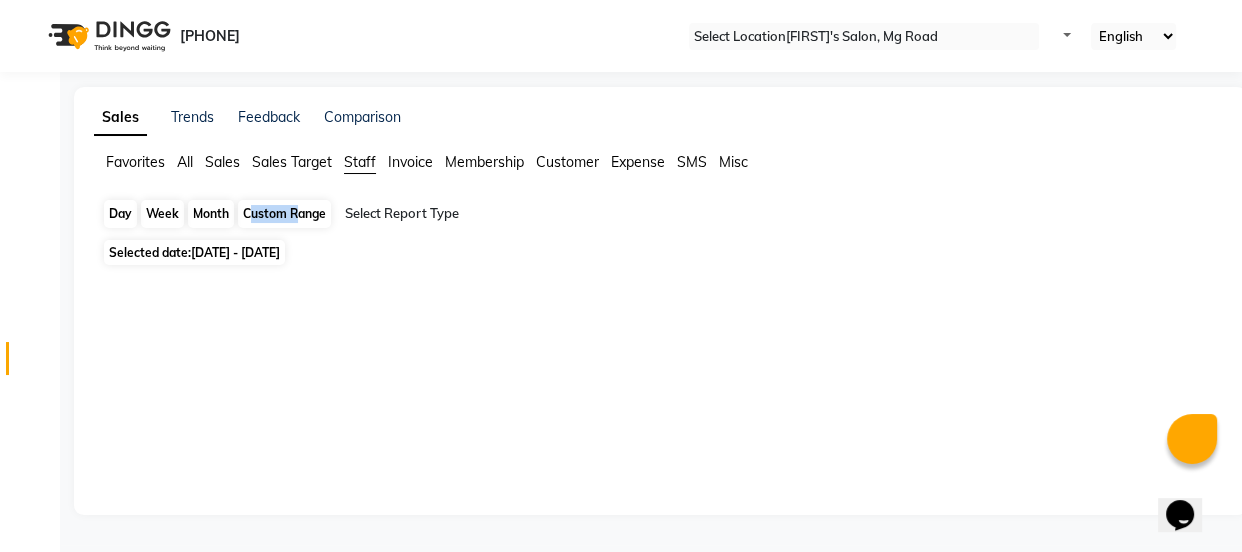 click on "Custom Range" at bounding box center [284, 214] 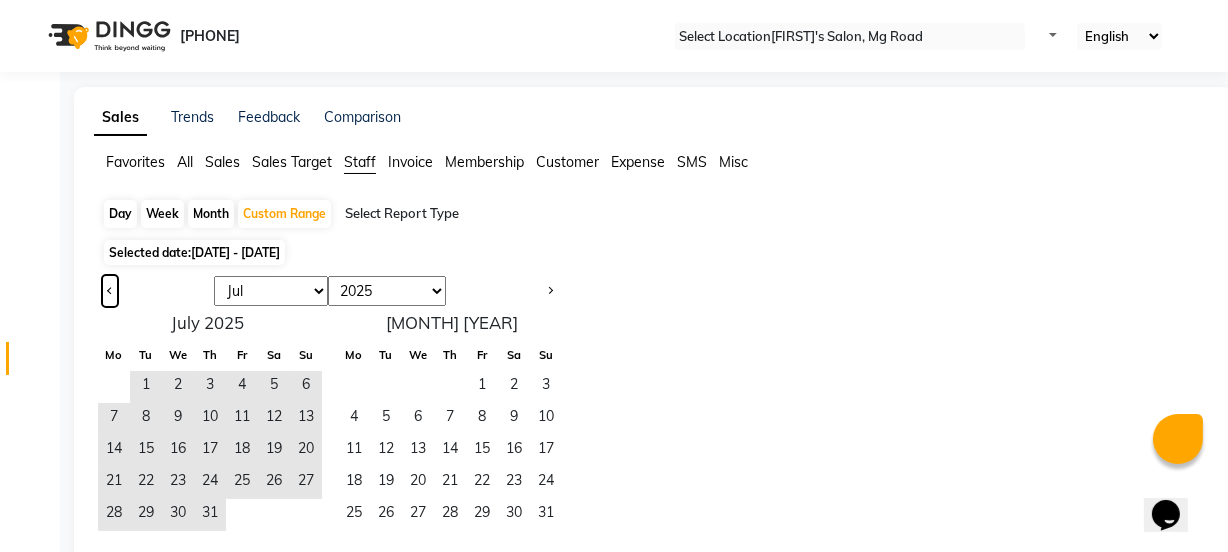 click at bounding box center (110, 289) 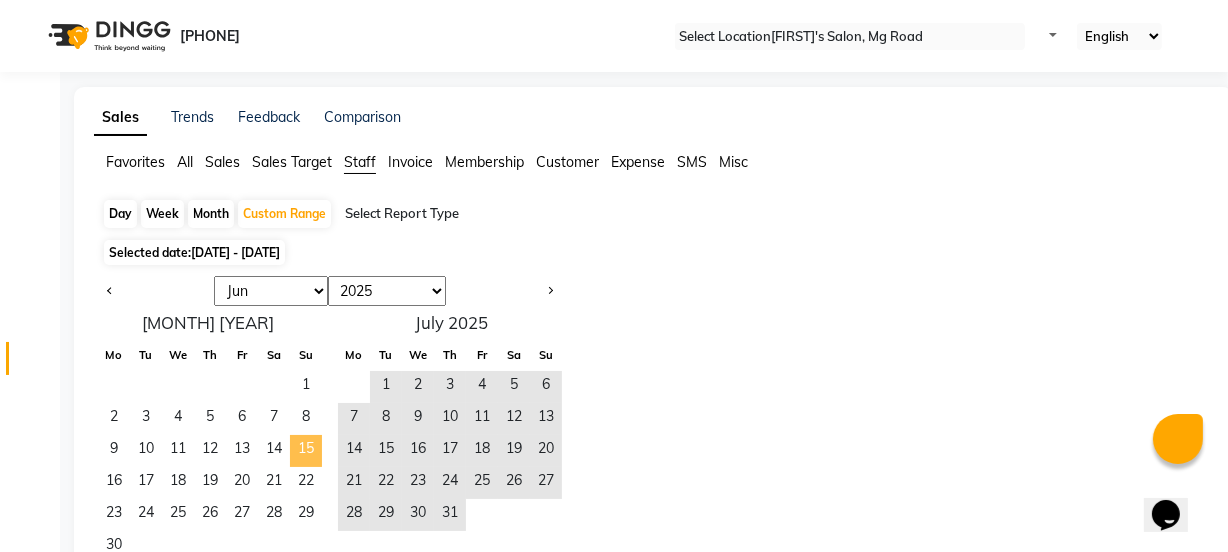 click on "15" at bounding box center [306, 451] 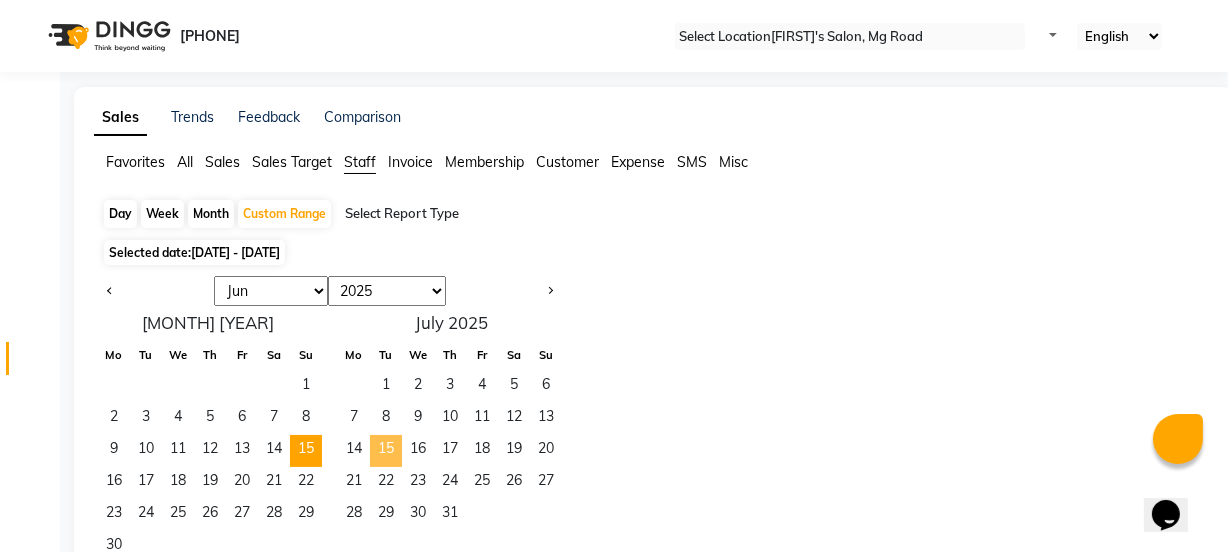 click on "15" at bounding box center (386, 451) 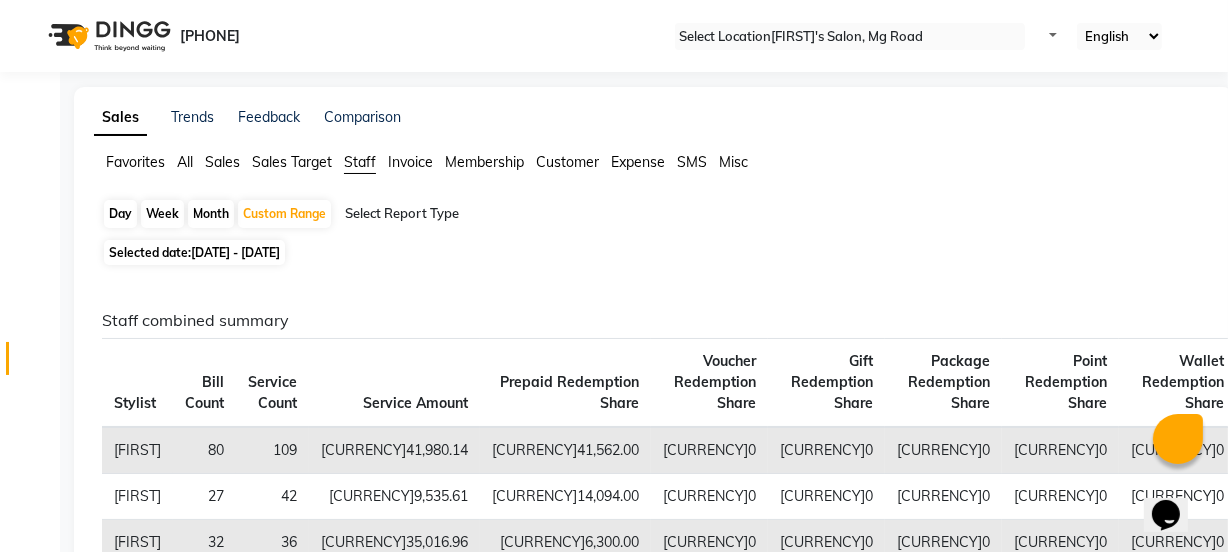 scroll, scrollTop: 0, scrollLeft: 0, axis: both 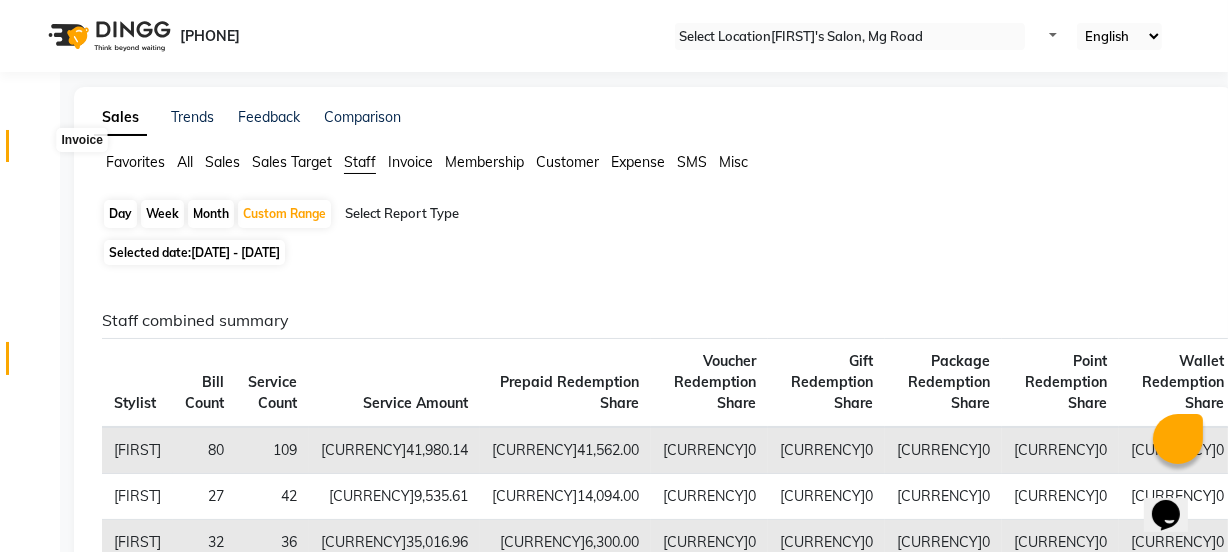 click at bounding box center [38, 151] 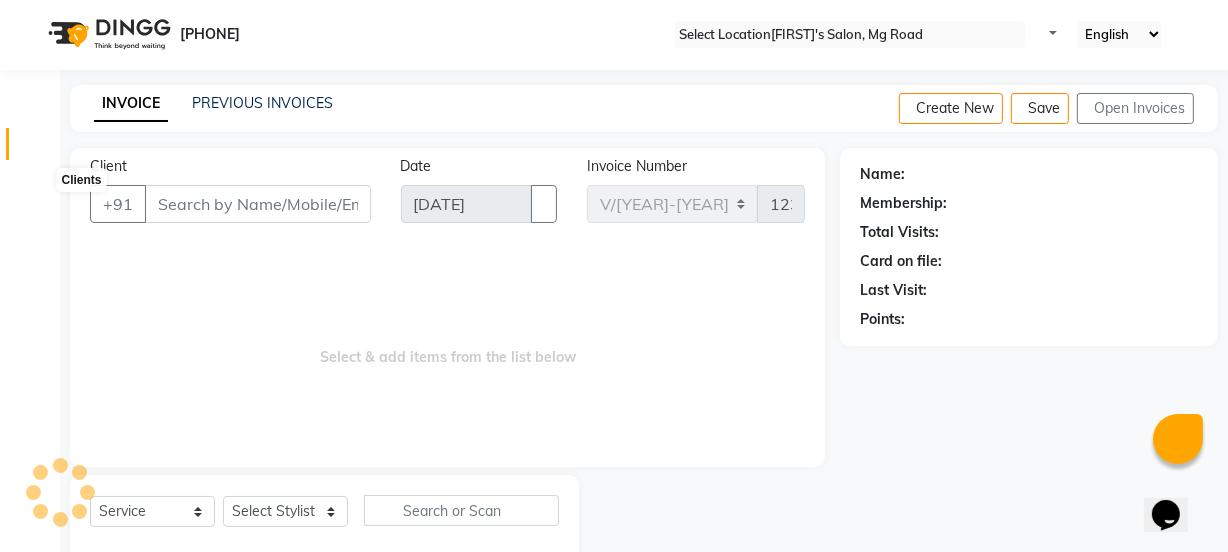 scroll, scrollTop: 50, scrollLeft: 0, axis: vertical 